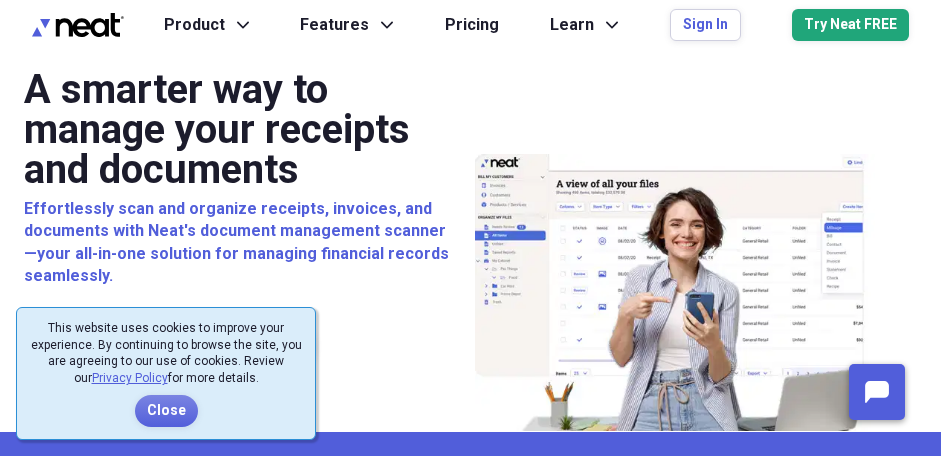 scroll, scrollTop: 0, scrollLeft: 0, axis: both 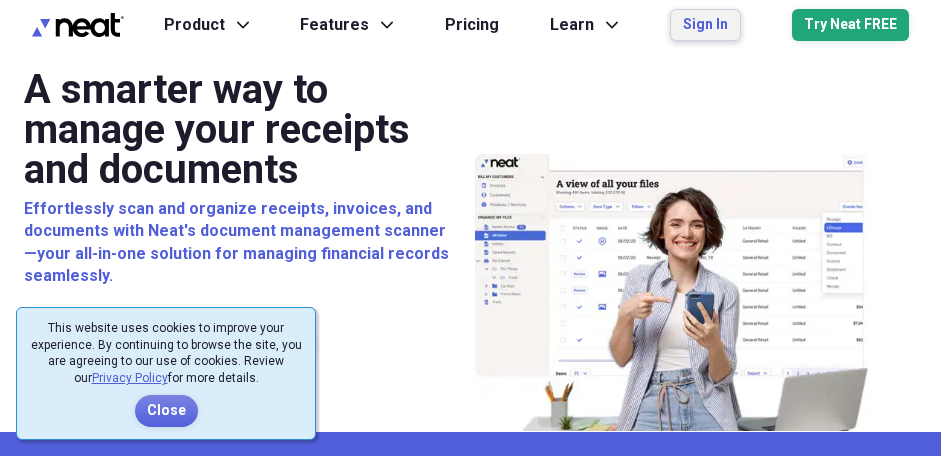click on "Sign In" at bounding box center (705, 25) 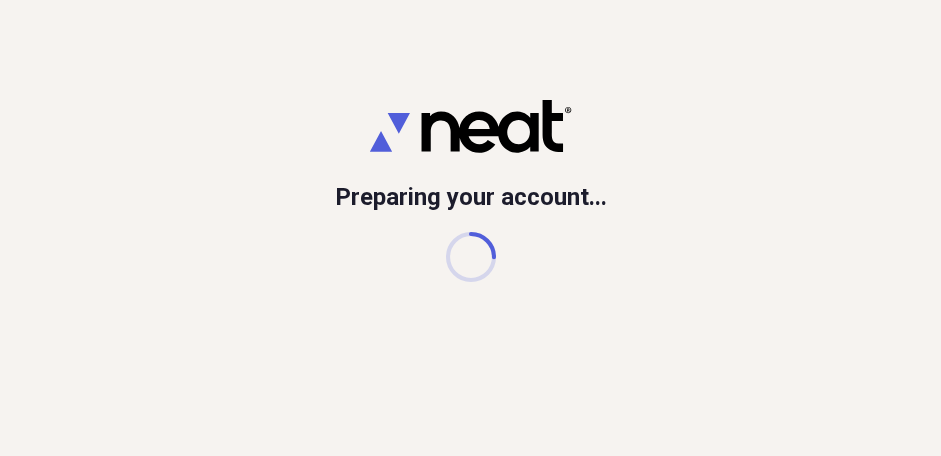 scroll, scrollTop: 0, scrollLeft: 0, axis: both 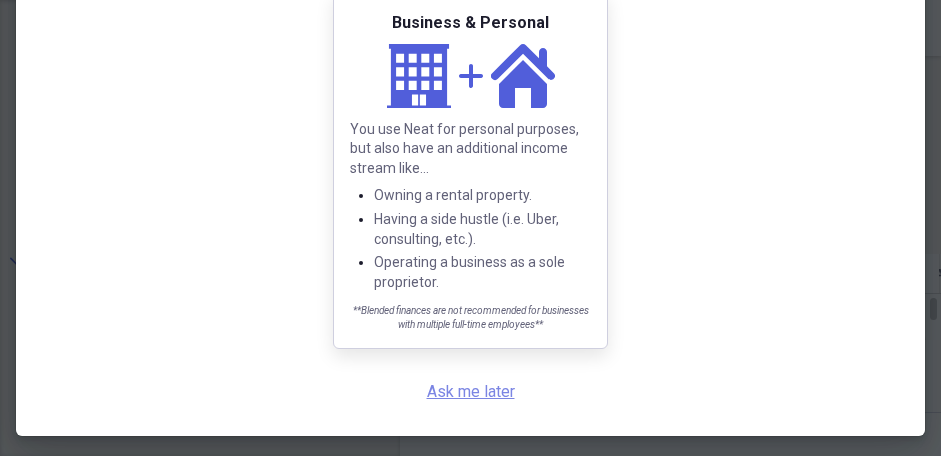 click on "Ask me later" at bounding box center [471, 391] 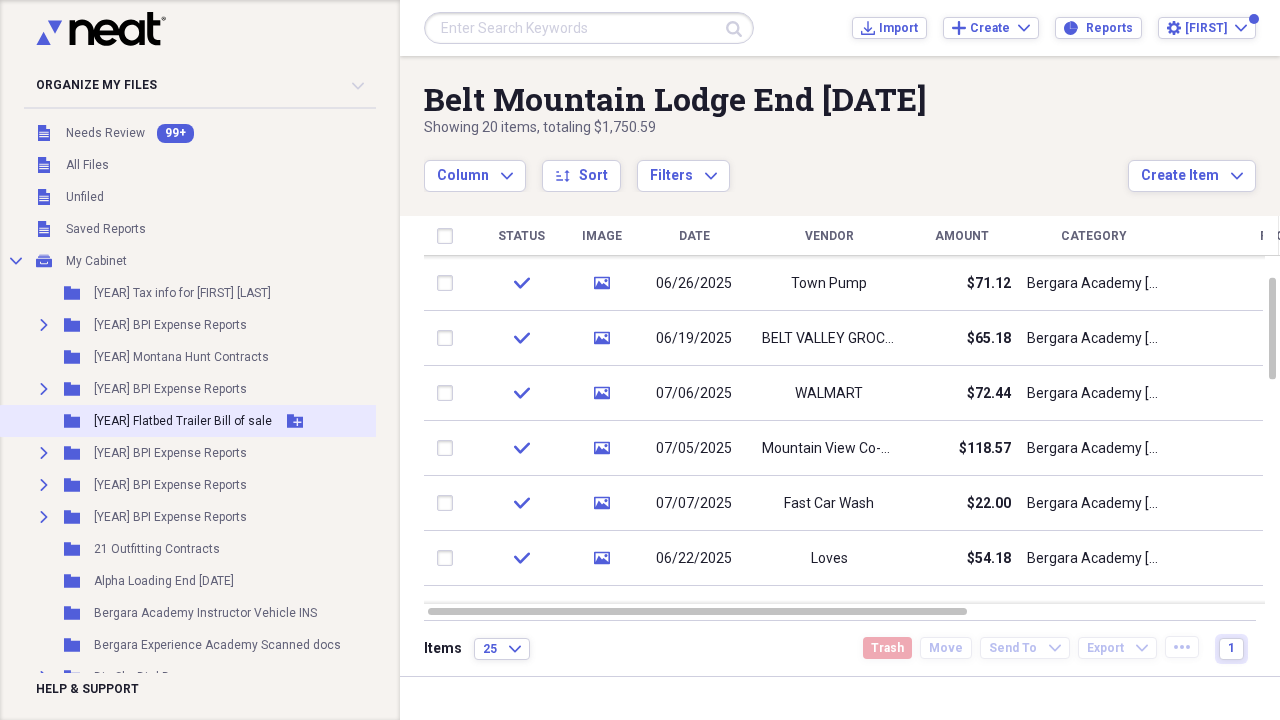 scroll, scrollTop: 0, scrollLeft: 0, axis: both 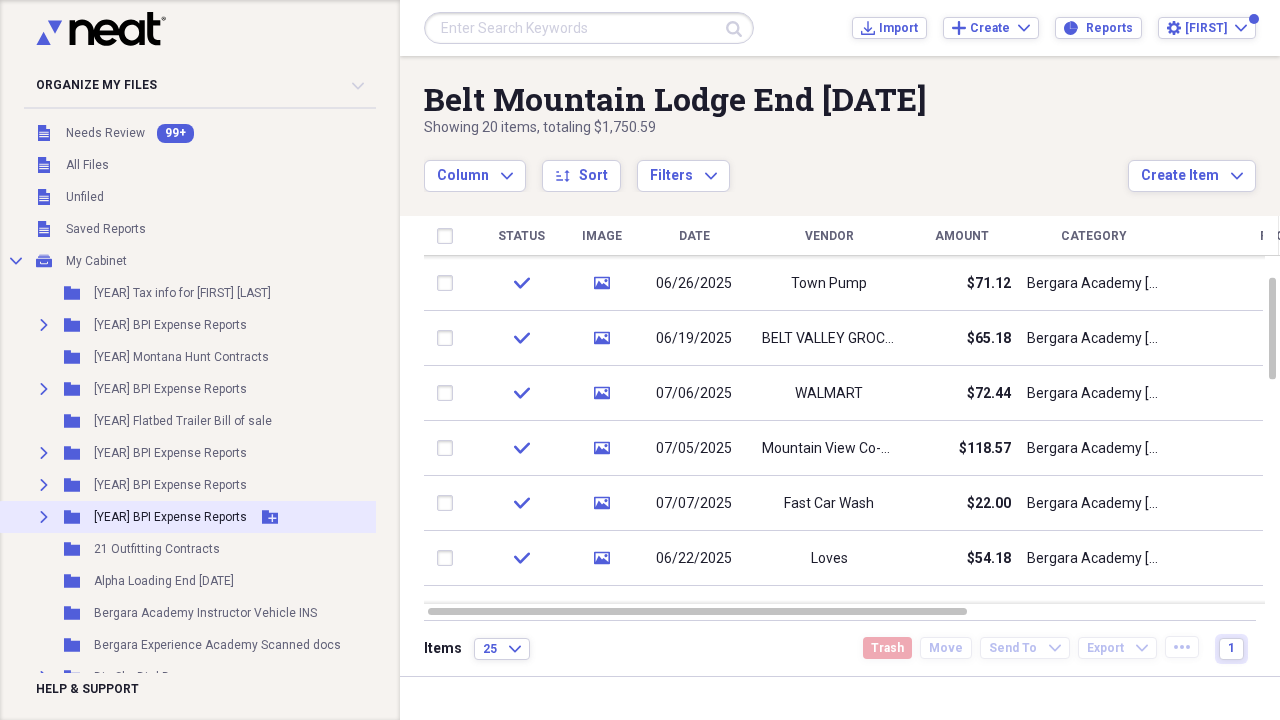 click on "[YEAR] BPI Expense Reports" at bounding box center [170, 517] 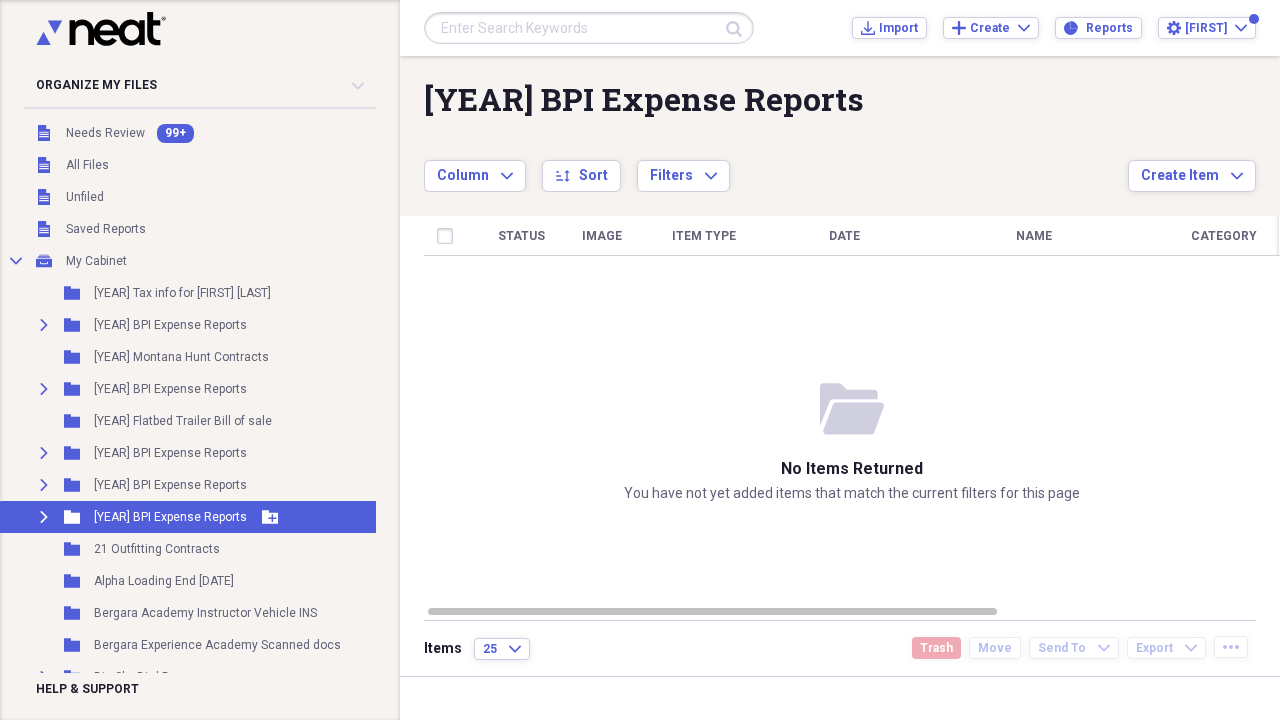click on "Expand" 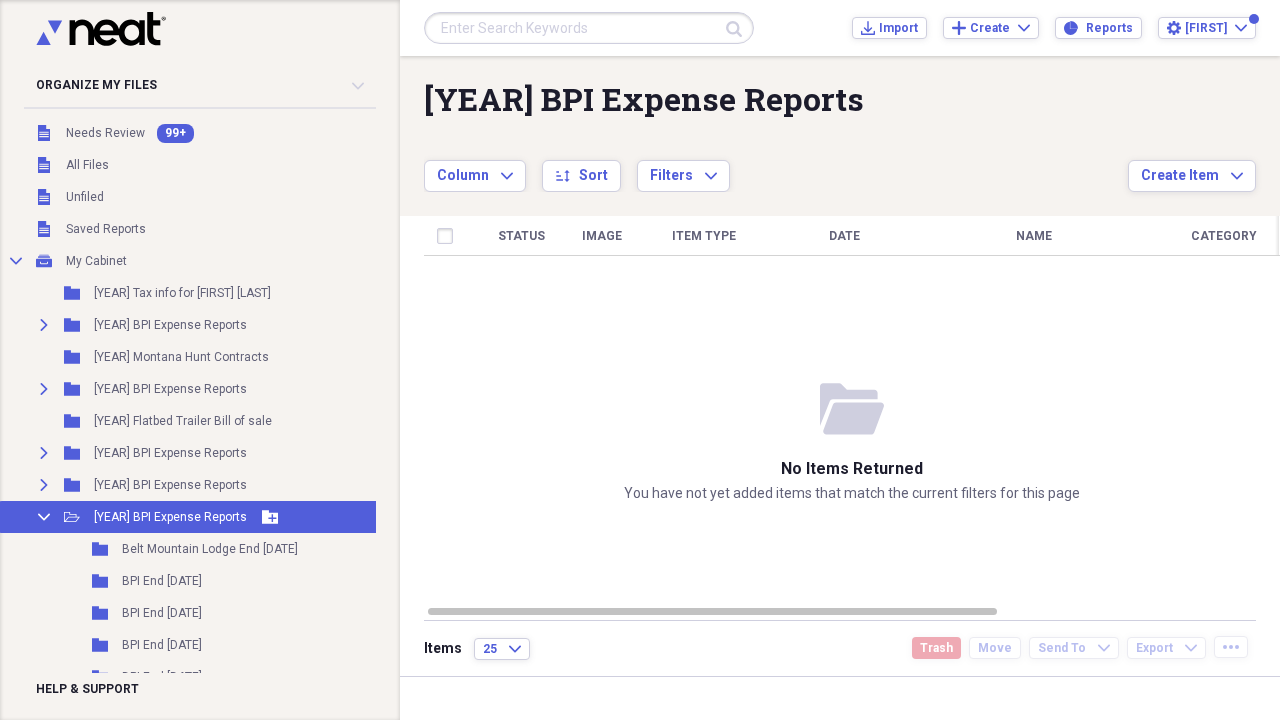 click on "[YEAR] BPI Expense Reports" at bounding box center (170, 517) 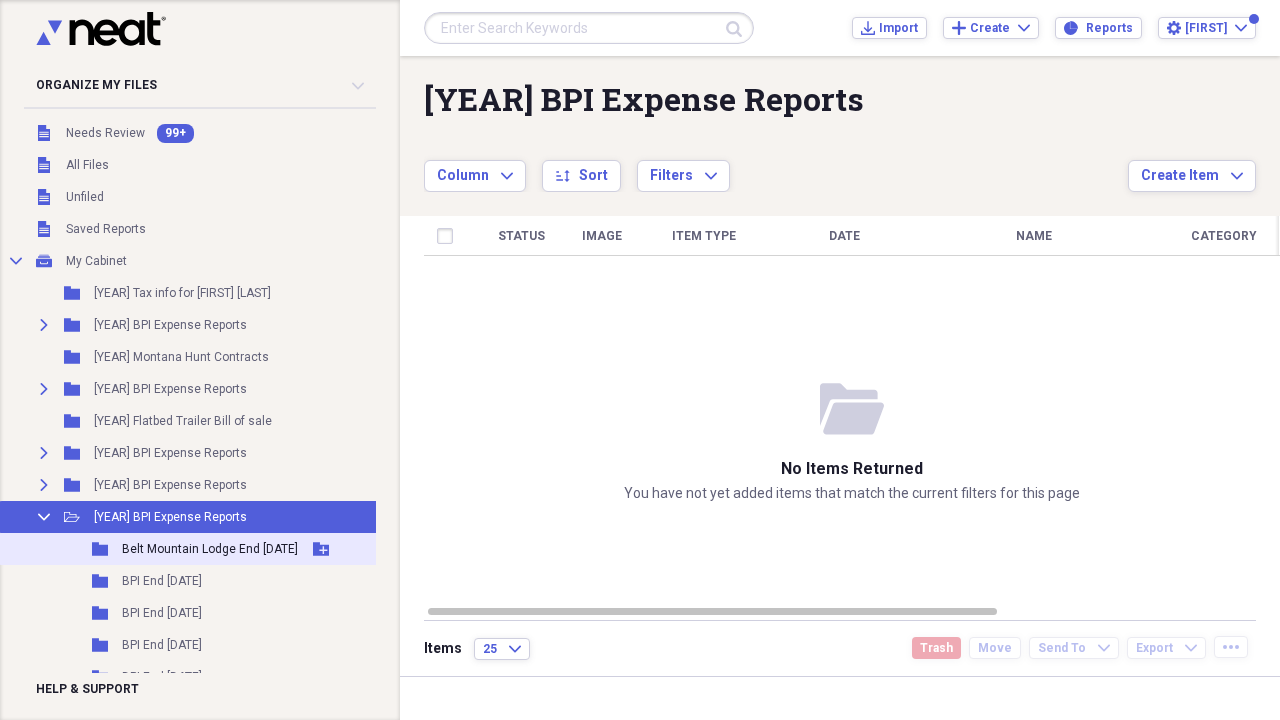 click on "Folder Belt Mountain Lodge End [DATE] Add Folder" at bounding box center (207, 549) 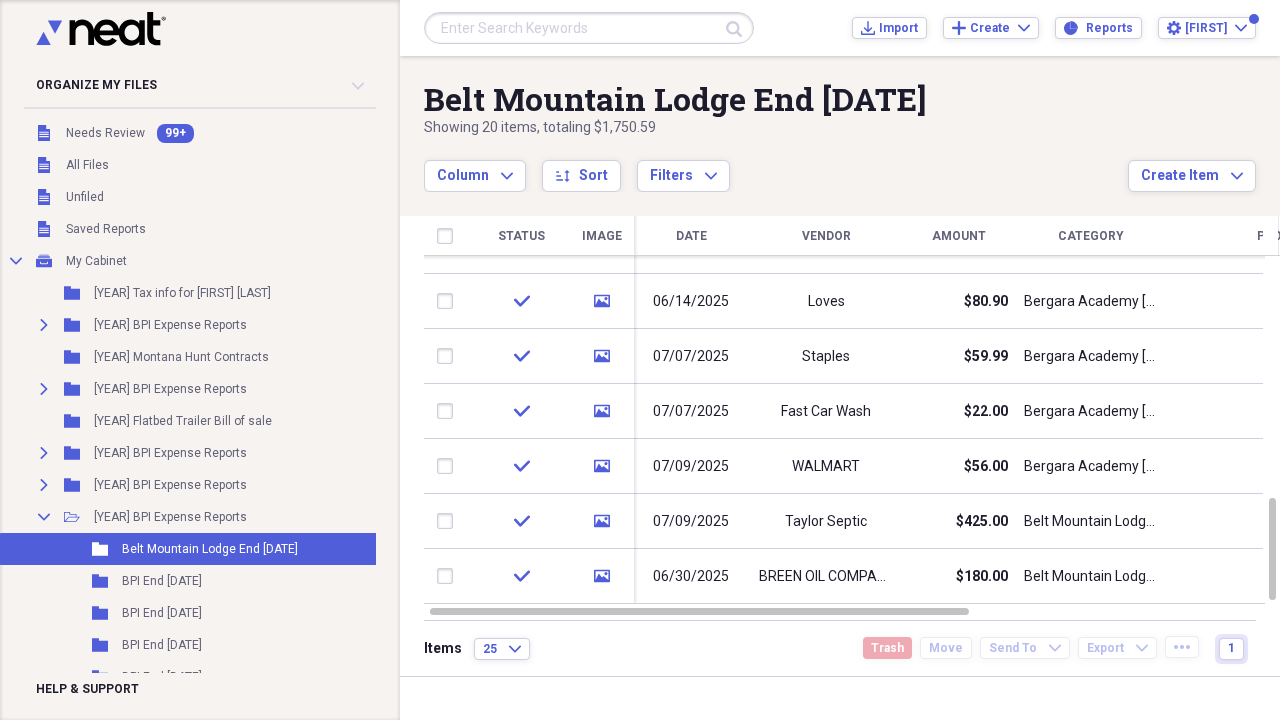 scroll, scrollTop: 0, scrollLeft: 0, axis: both 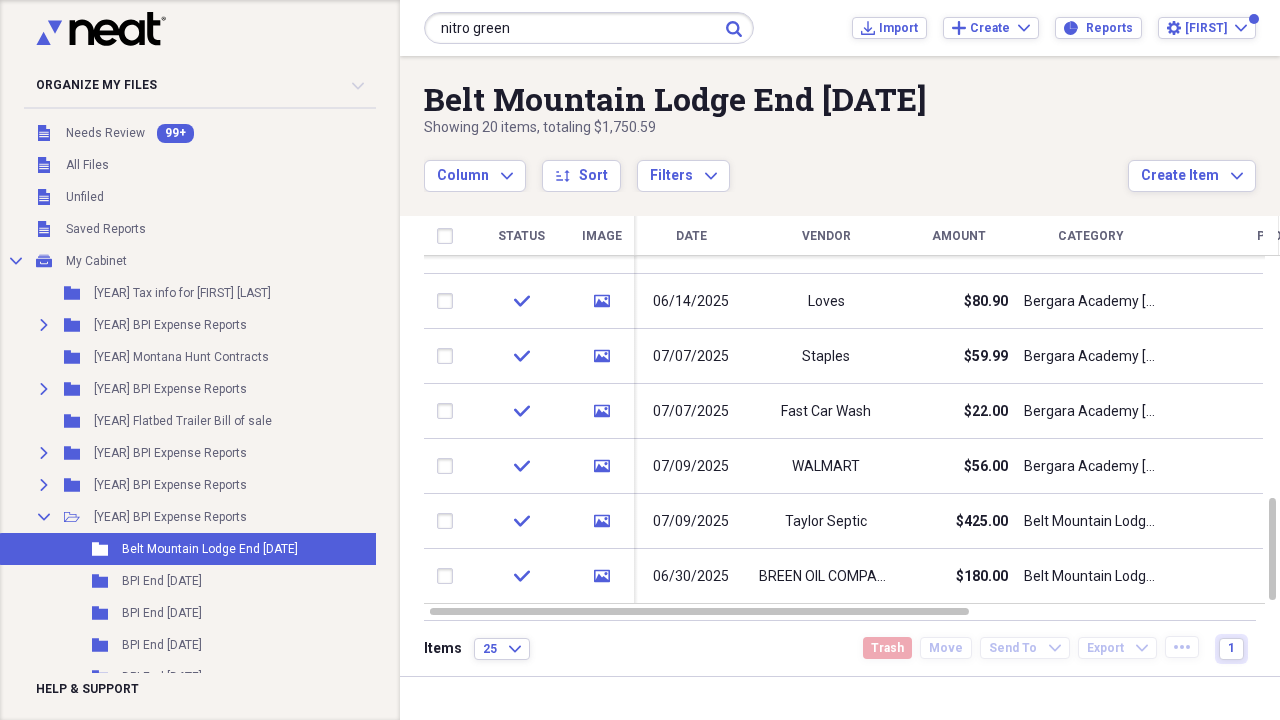 type on "nitro green" 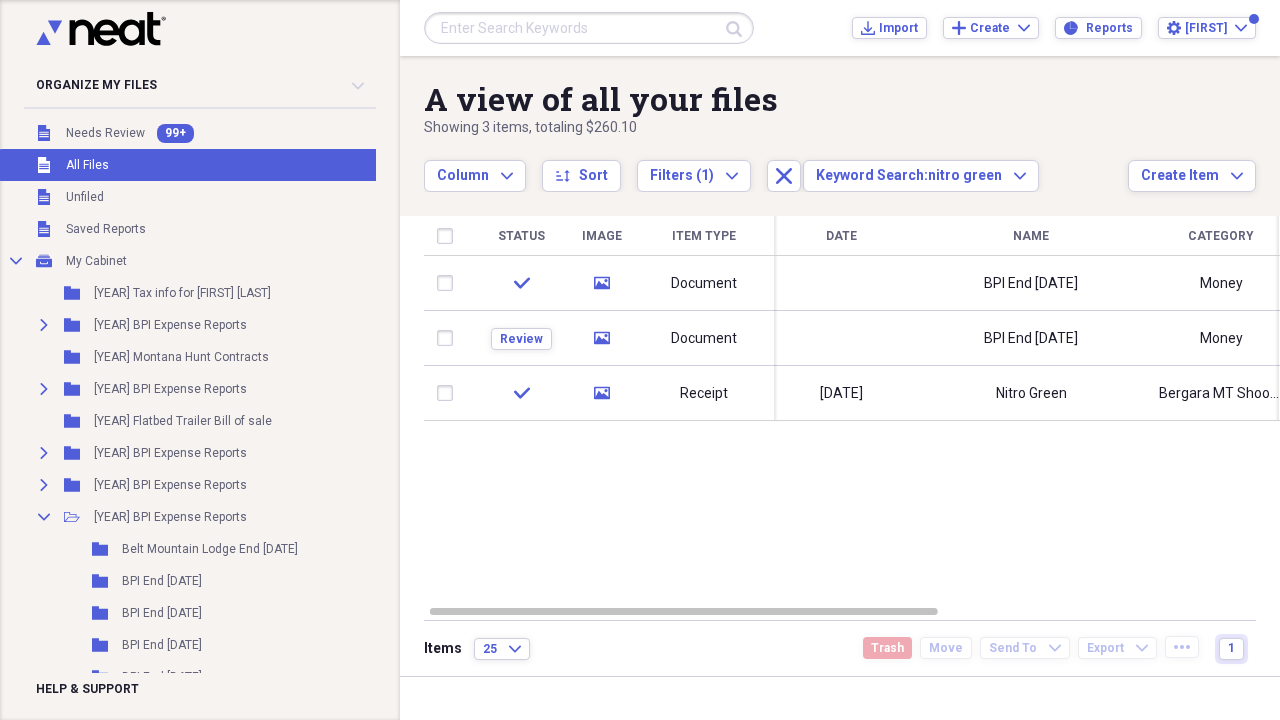 click at bounding box center [589, 28] 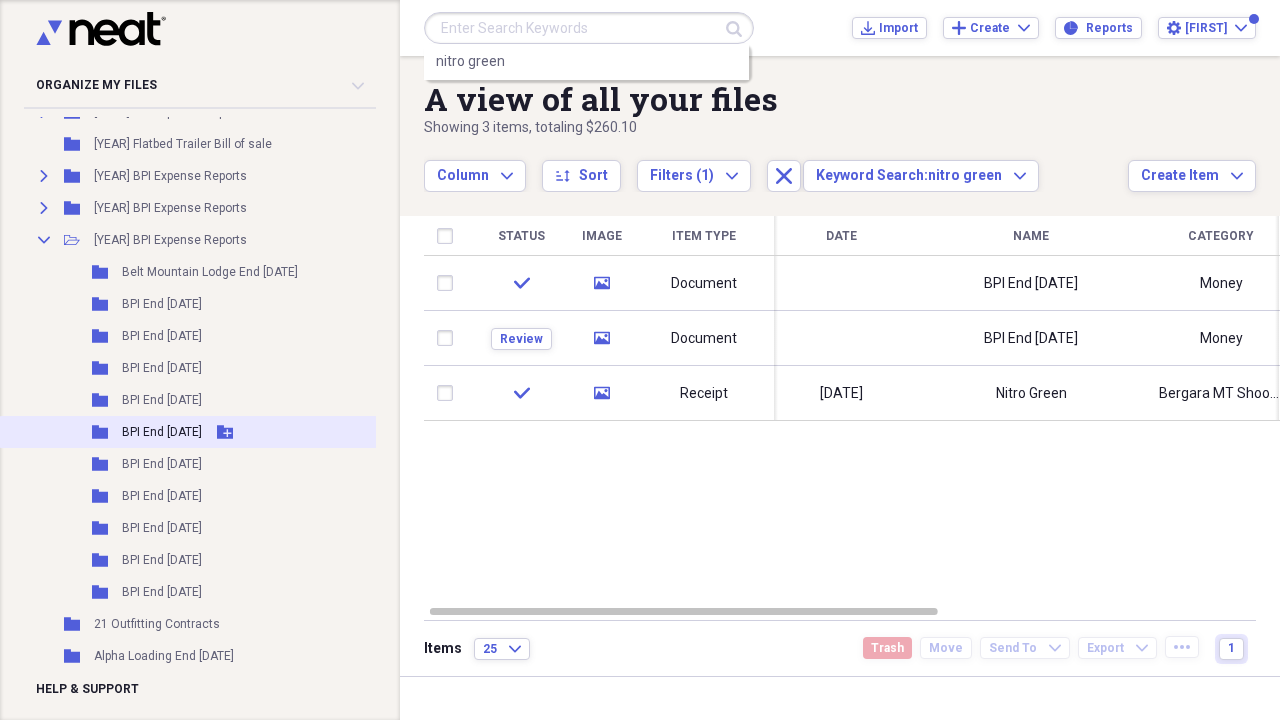 scroll, scrollTop: 271, scrollLeft: 0, axis: vertical 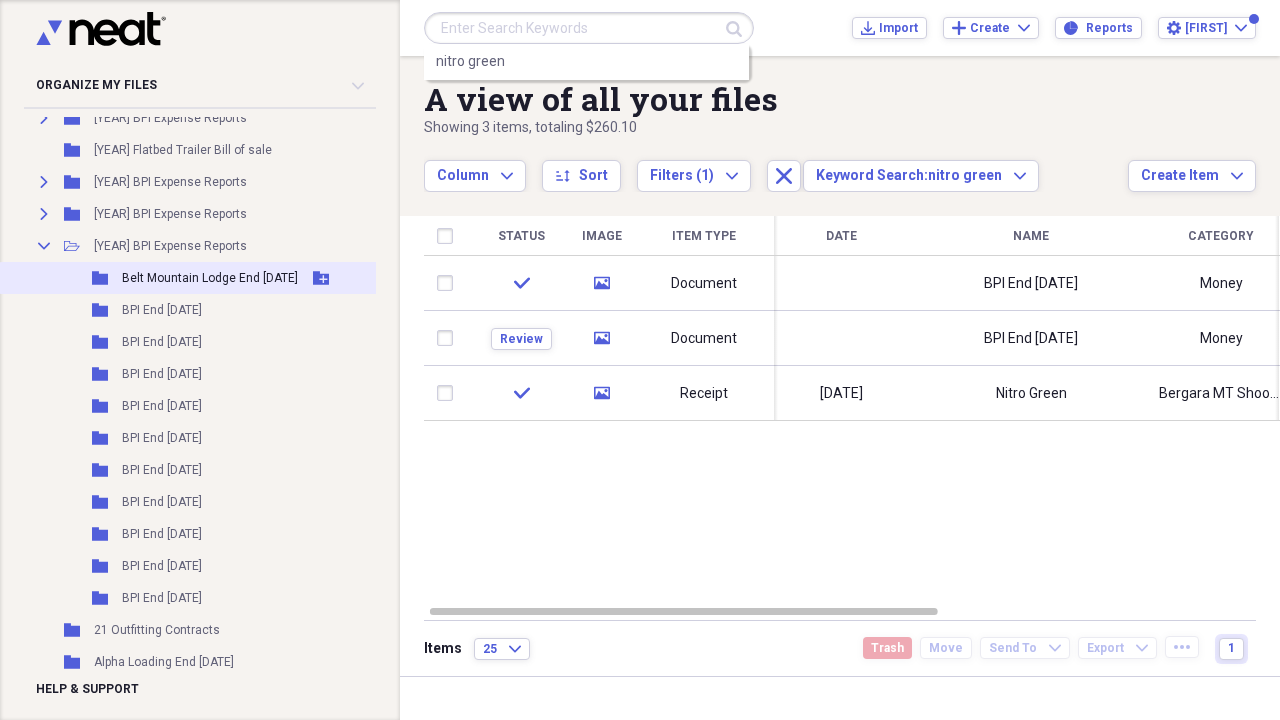 click on "Folder Belt Mountain Lodge End [DATE] Add Folder" at bounding box center (207, 278) 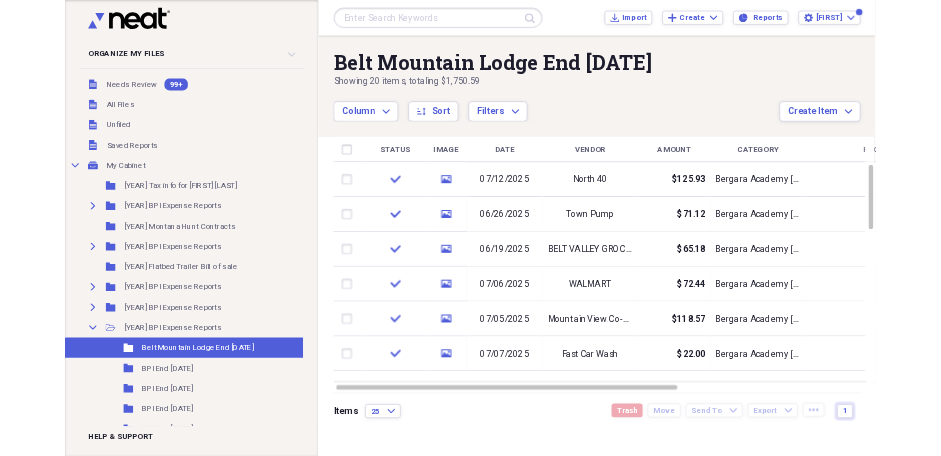 scroll, scrollTop: 0, scrollLeft: 0, axis: both 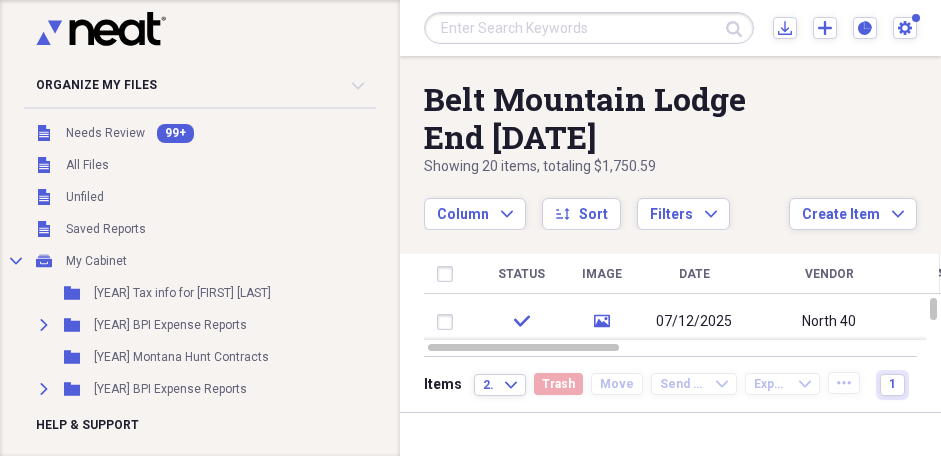 click at bounding box center [589, 28] 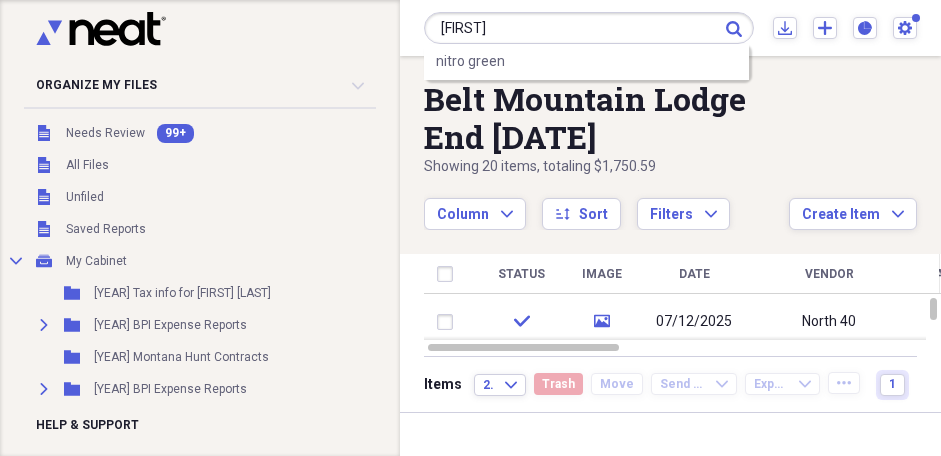 type on "[FIRST]" 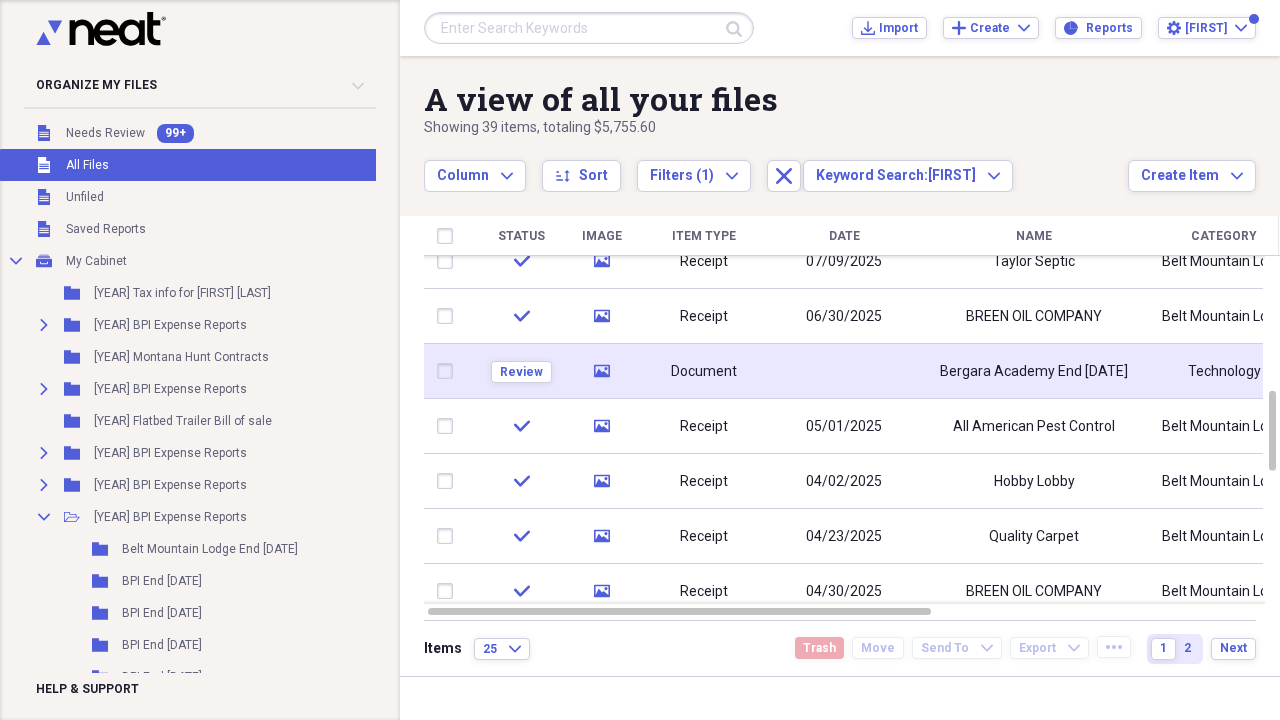 click on "Bergara Academy End [DATE]" at bounding box center [1034, 372] 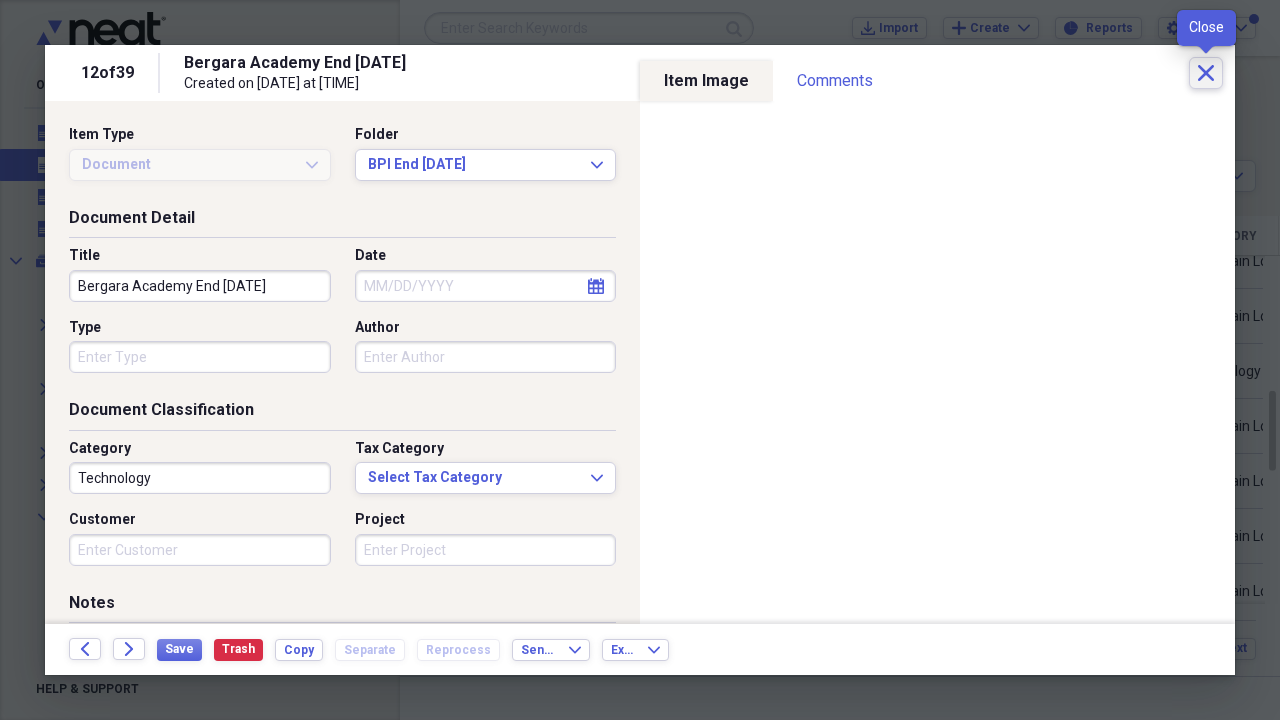 click 